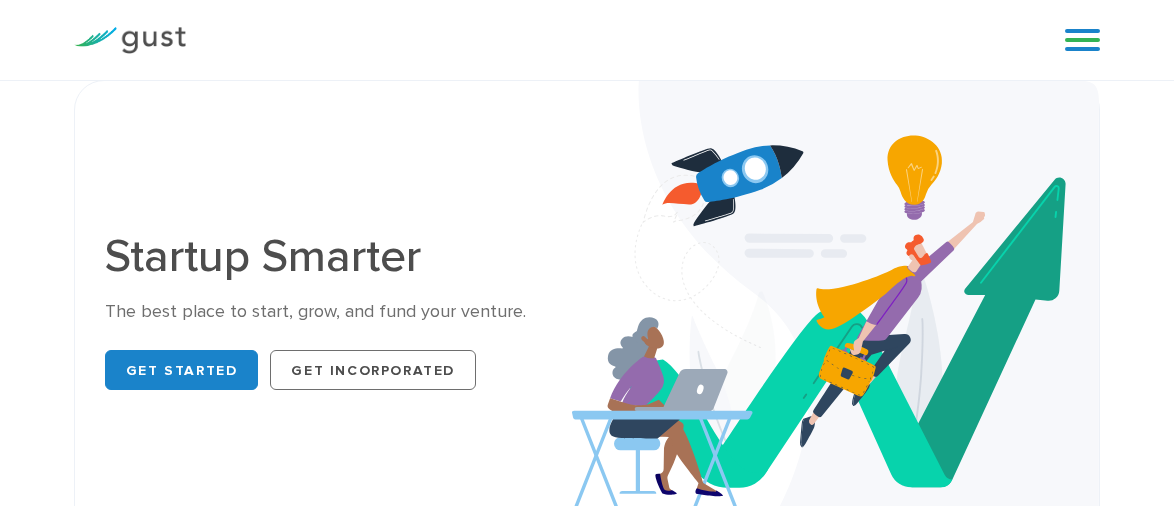 scroll, scrollTop: 794, scrollLeft: 0, axis: vertical 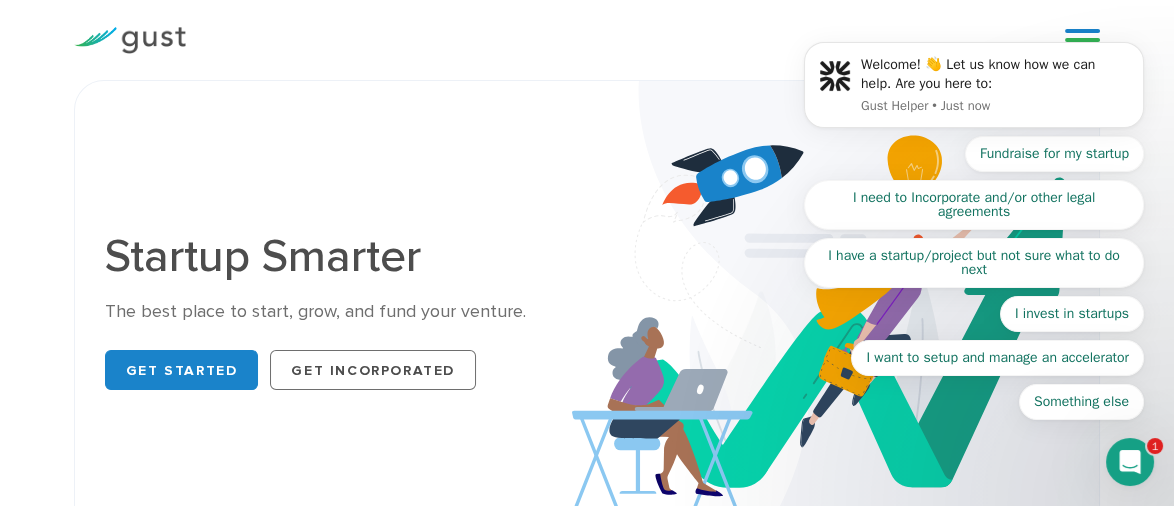 click on "Startup Smarter
The best place to start, grow, and fund your venture.
Get Started
Get Incorporated" at bounding box center (587, 315) 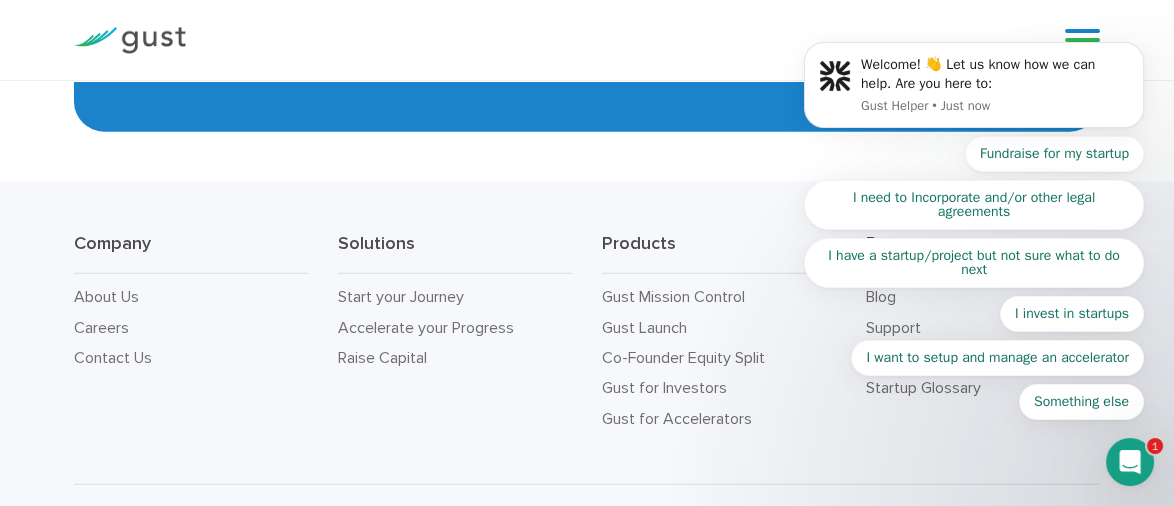 scroll, scrollTop: 8440, scrollLeft: 0, axis: vertical 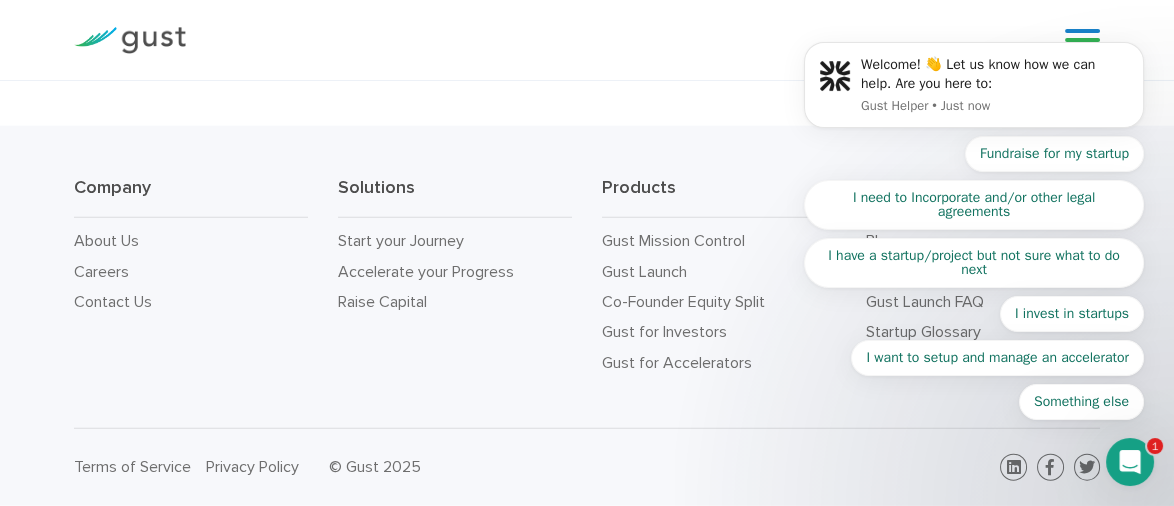 click on "Welcome! 👋 Let us know how we can help. Are you here to: Gust Helper • Just now Fundraise for my startup I need to Incorporate and/or other legal agreements I have a startup/project but not sure what to do next I invest in startups I want to setup and manage an accelerator Something else" at bounding box center [974, 92] 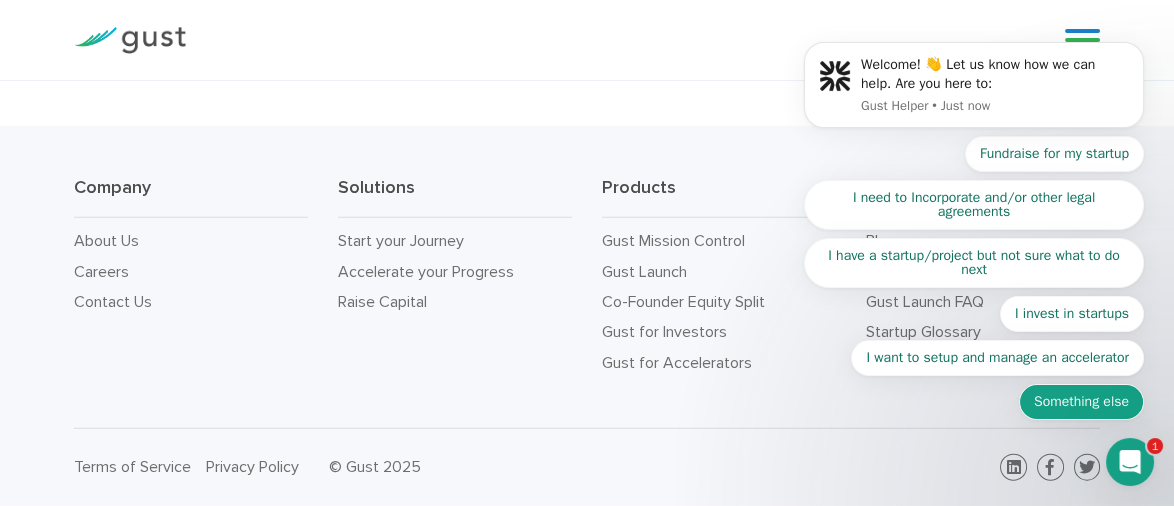 click on "Something else" at bounding box center [1081, 402] 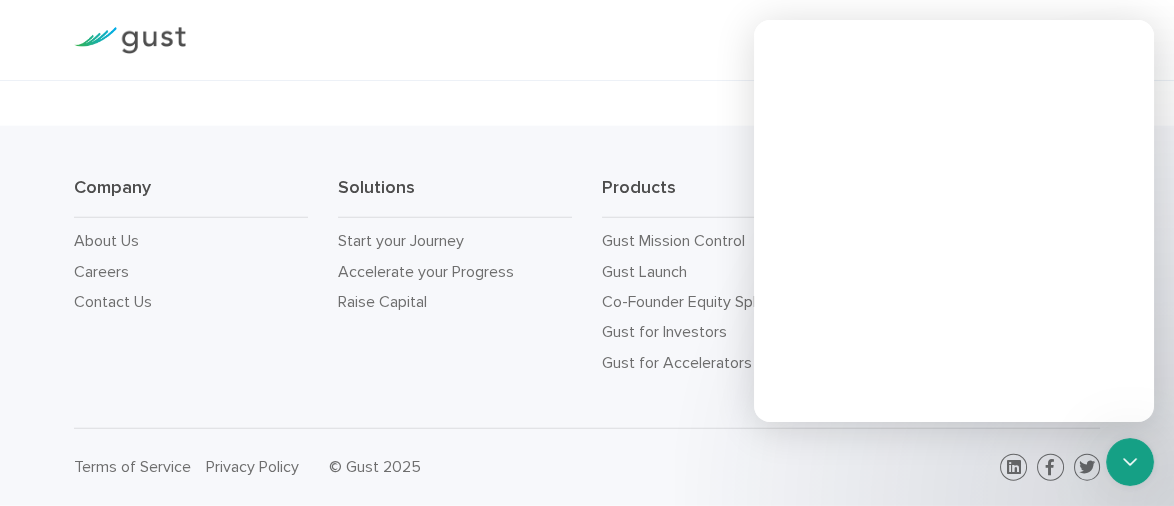 scroll, scrollTop: 0, scrollLeft: 0, axis: both 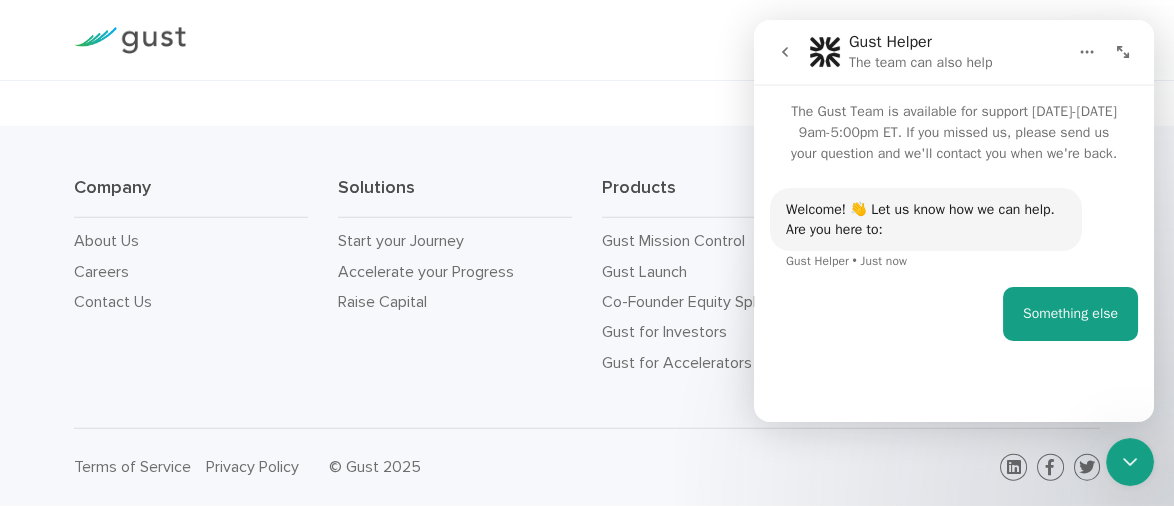 click on "Start your Journey
Accelerate your Progress
Raise Capital
Get Incorporated" at bounding box center [618, 40] 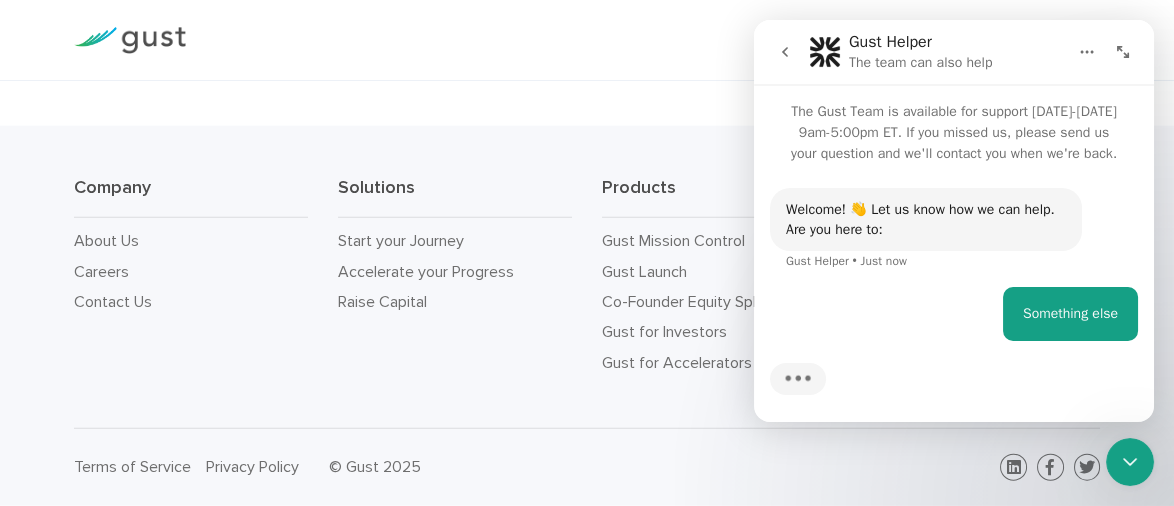 scroll, scrollTop: 25, scrollLeft: 0, axis: vertical 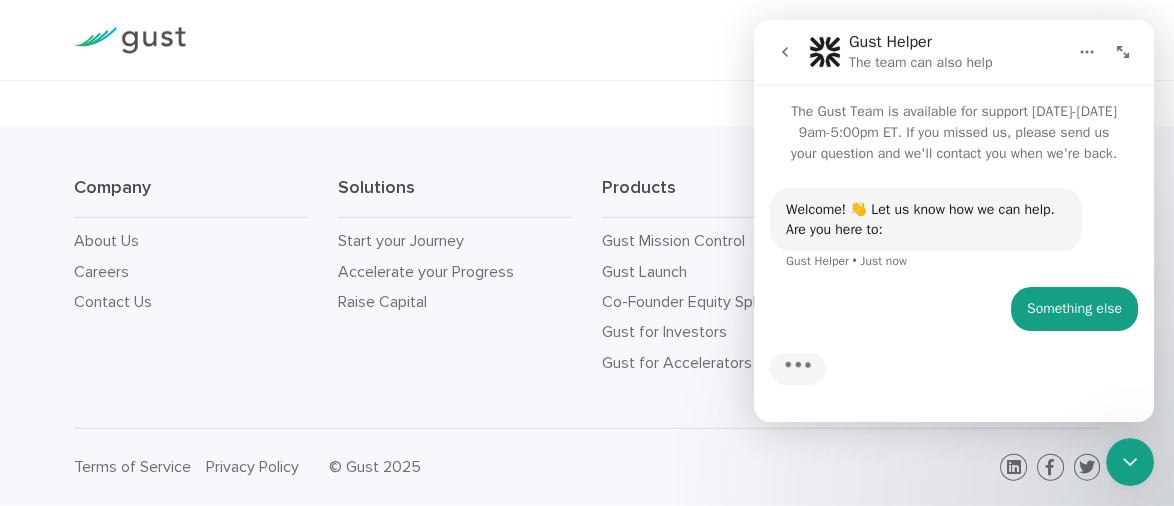 click 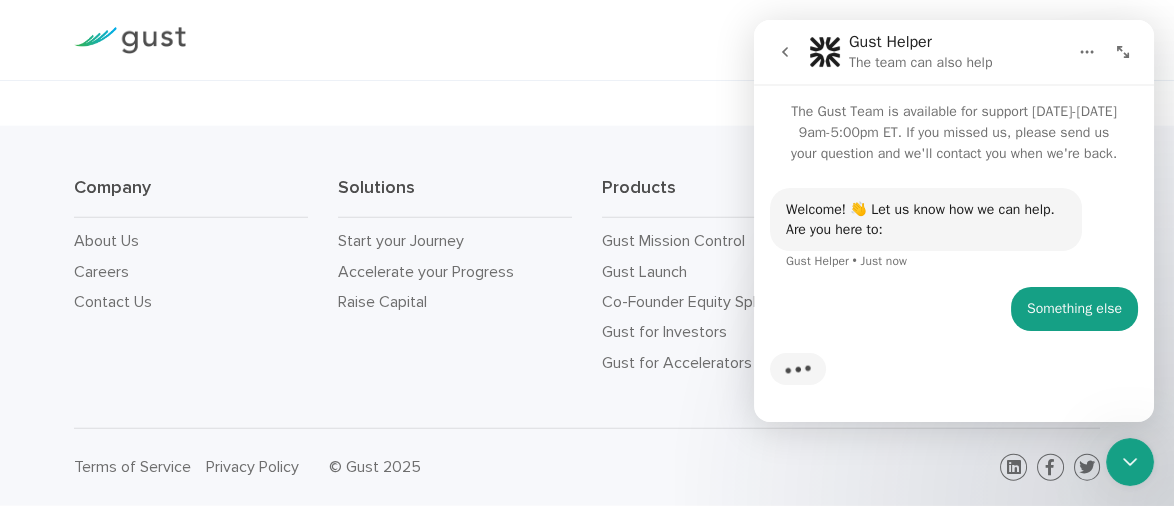 scroll, scrollTop: 0, scrollLeft: 0, axis: both 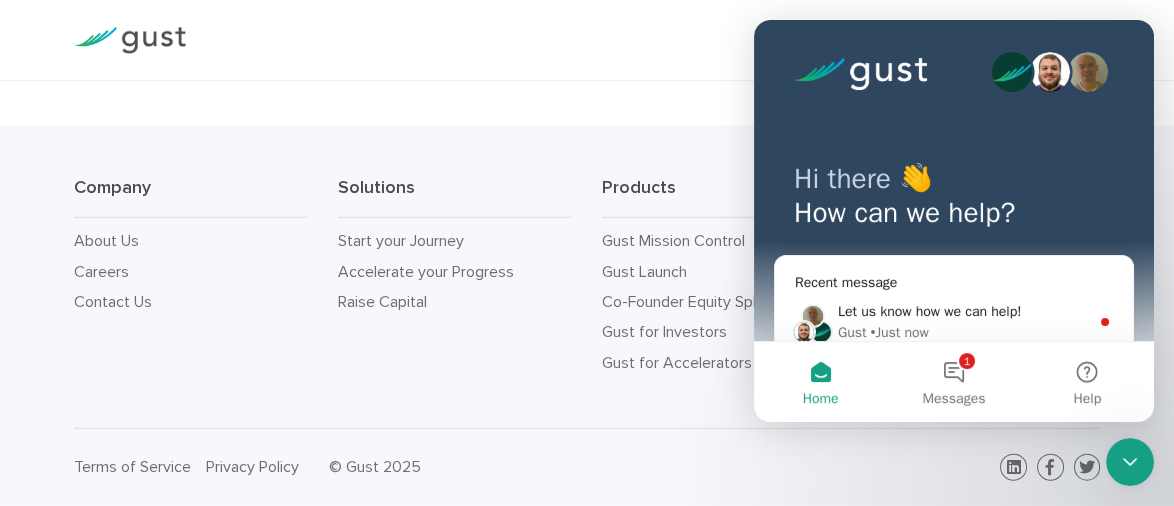 click on "Start your Journey
Accelerate your Progress
Raise Capital
Get Incorporated
Blog
FAQ
Pricing
Get Started
Login
Login" at bounding box center (587, 40) 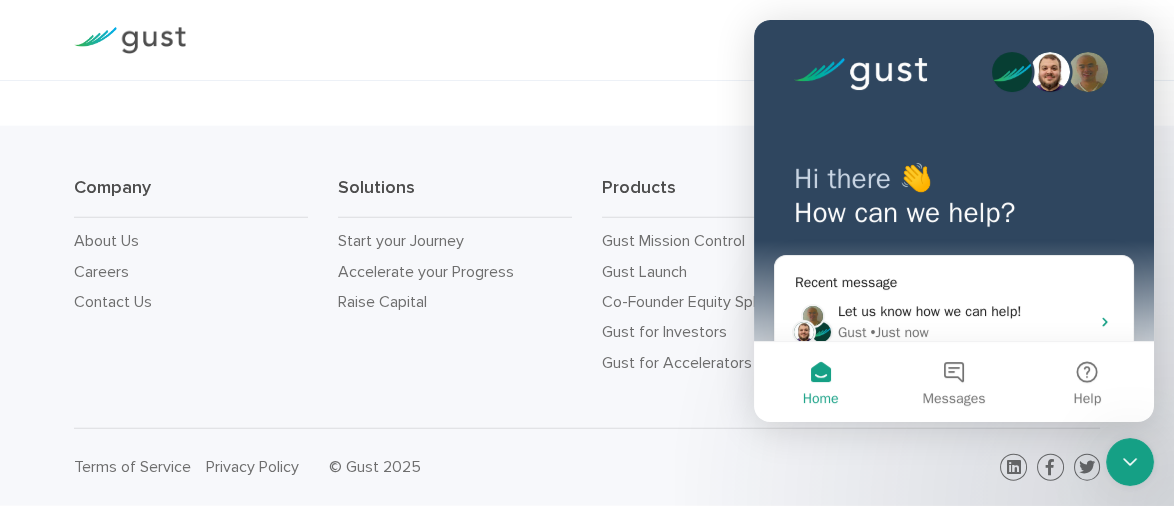 click on "Start your Journey
Accelerate your Progress
Raise Capital
Get Incorporated" at bounding box center [618, 40] 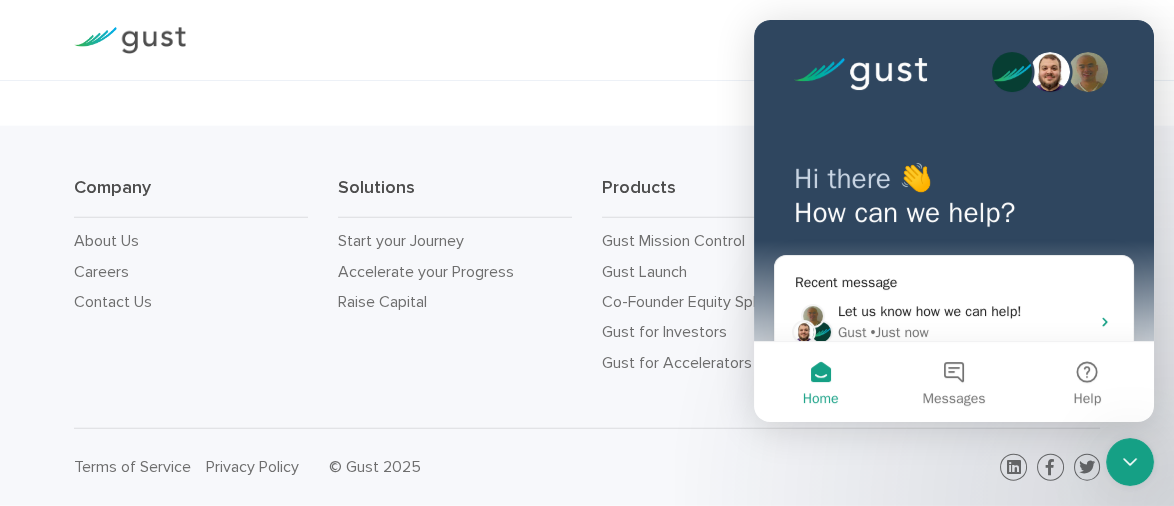 click on "Start your Journey
Accelerate your Progress
Raise Capital
Get Incorporated" at bounding box center (618, 40) 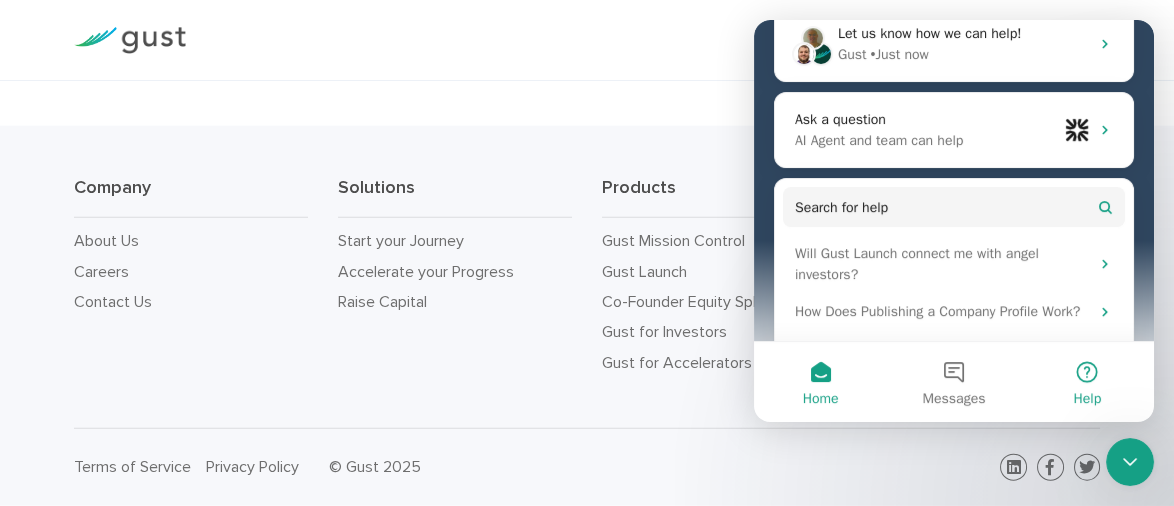 scroll, scrollTop: 300, scrollLeft: 0, axis: vertical 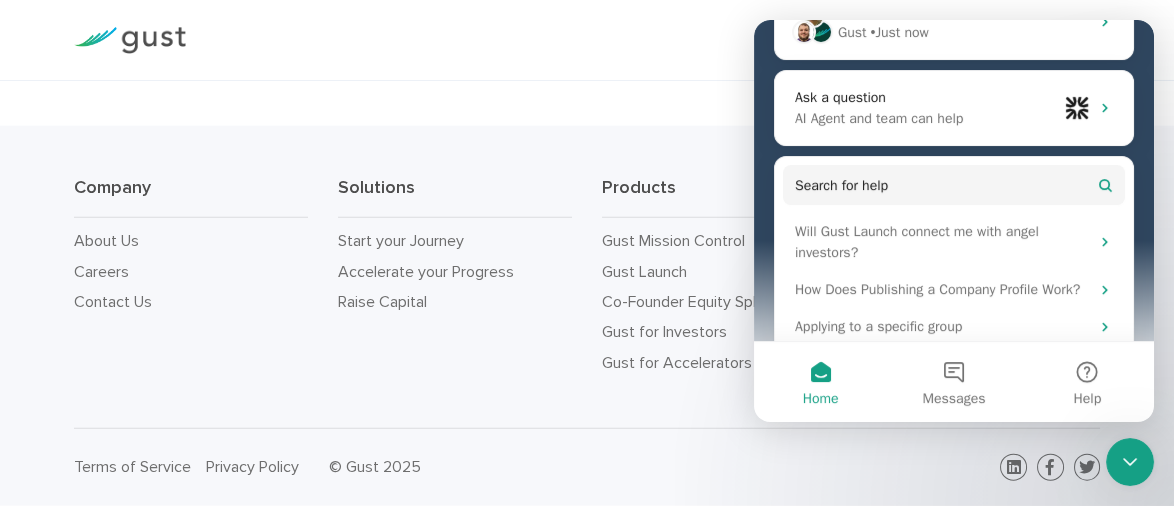click at bounding box center (1130, 462) 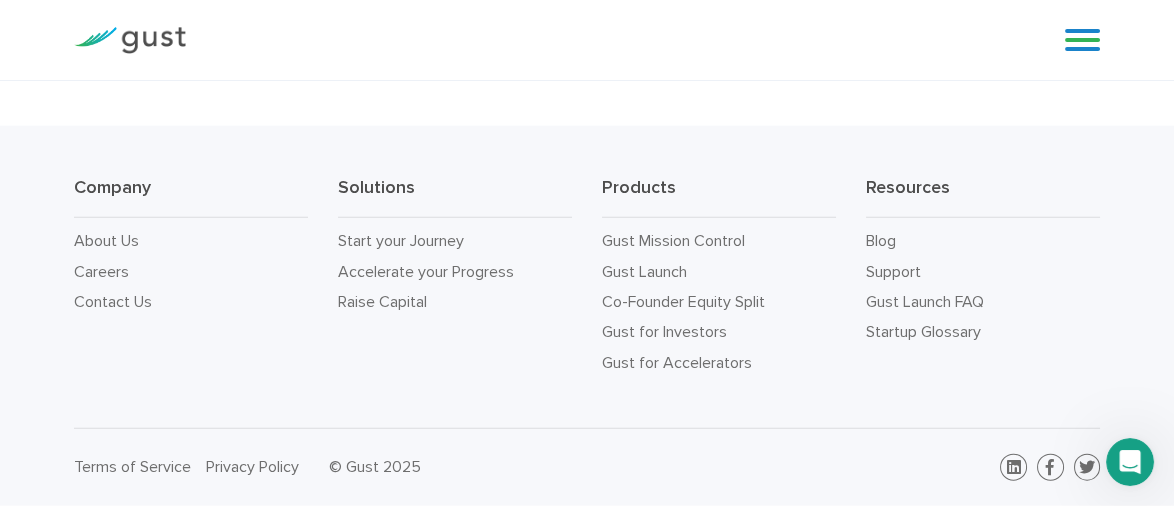 scroll, scrollTop: 0, scrollLeft: 0, axis: both 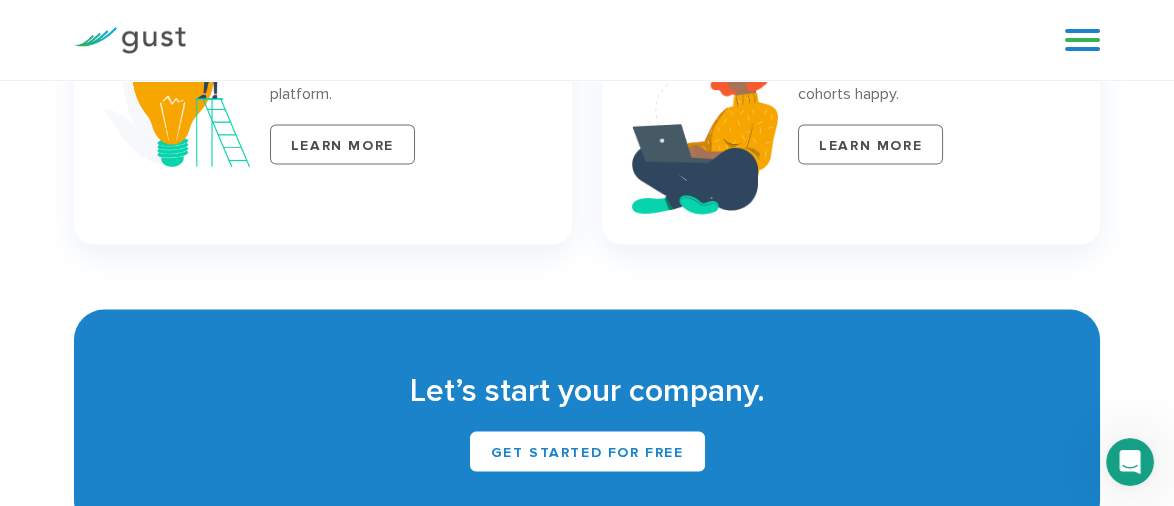 click at bounding box center [1082, 40] 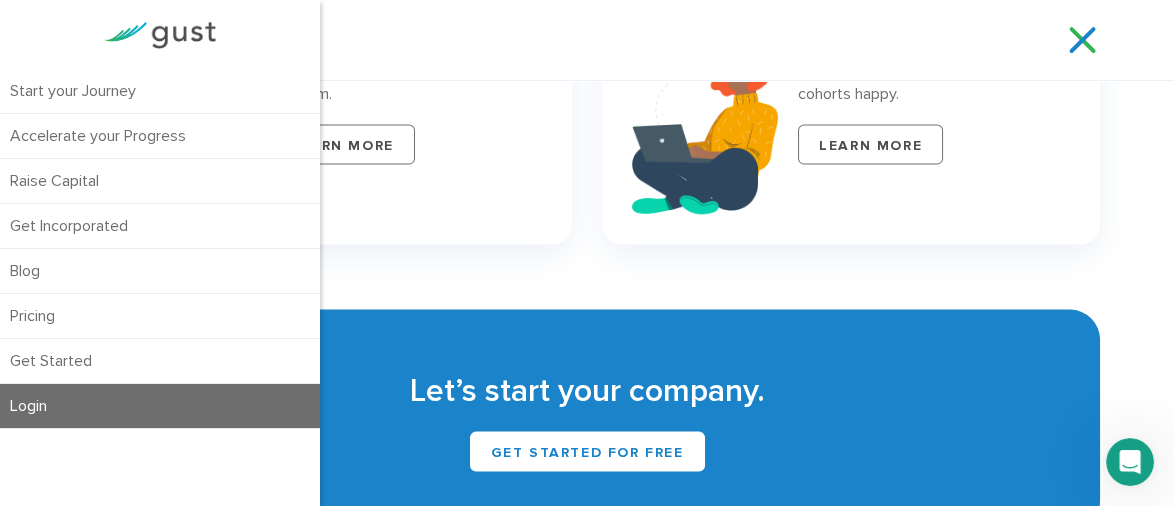 click on "Login" at bounding box center (160, 406) 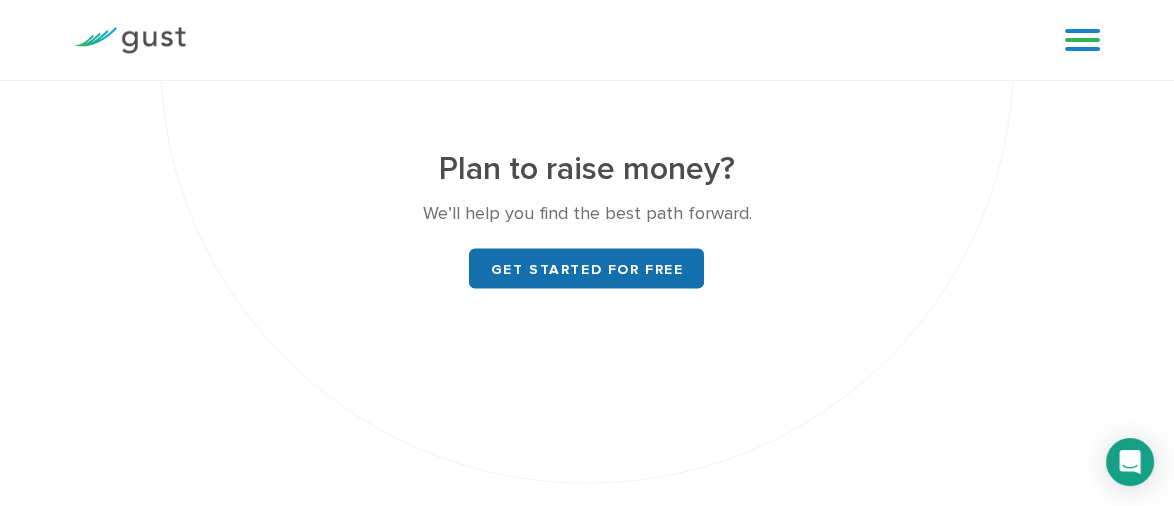 scroll, scrollTop: 7340, scrollLeft: 0, axis: vertical 